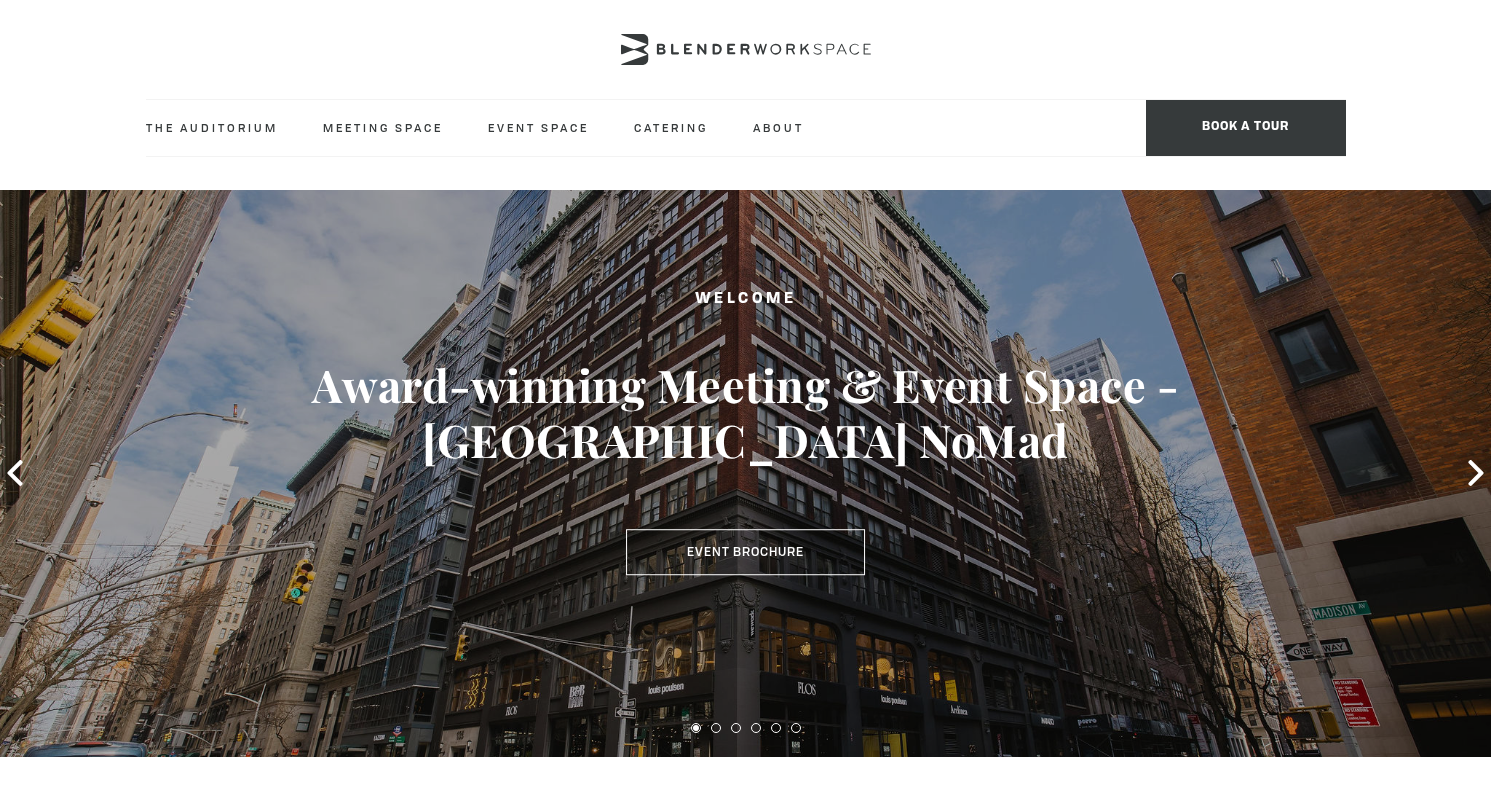 scroll, scrollTop: 0, scrollLeft: 0, axis: both 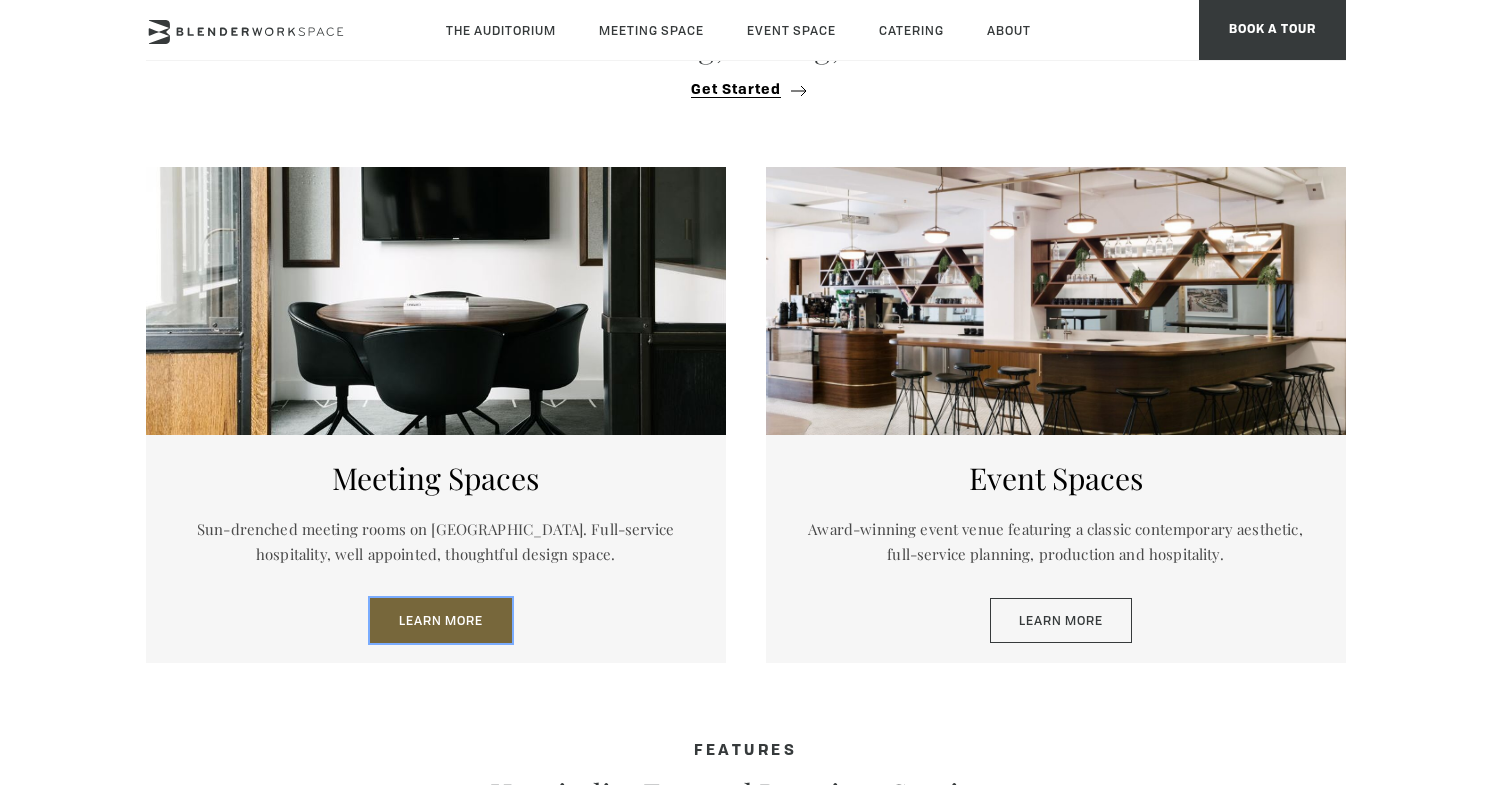 click on "Learn More" at bounding box center (441, 621) 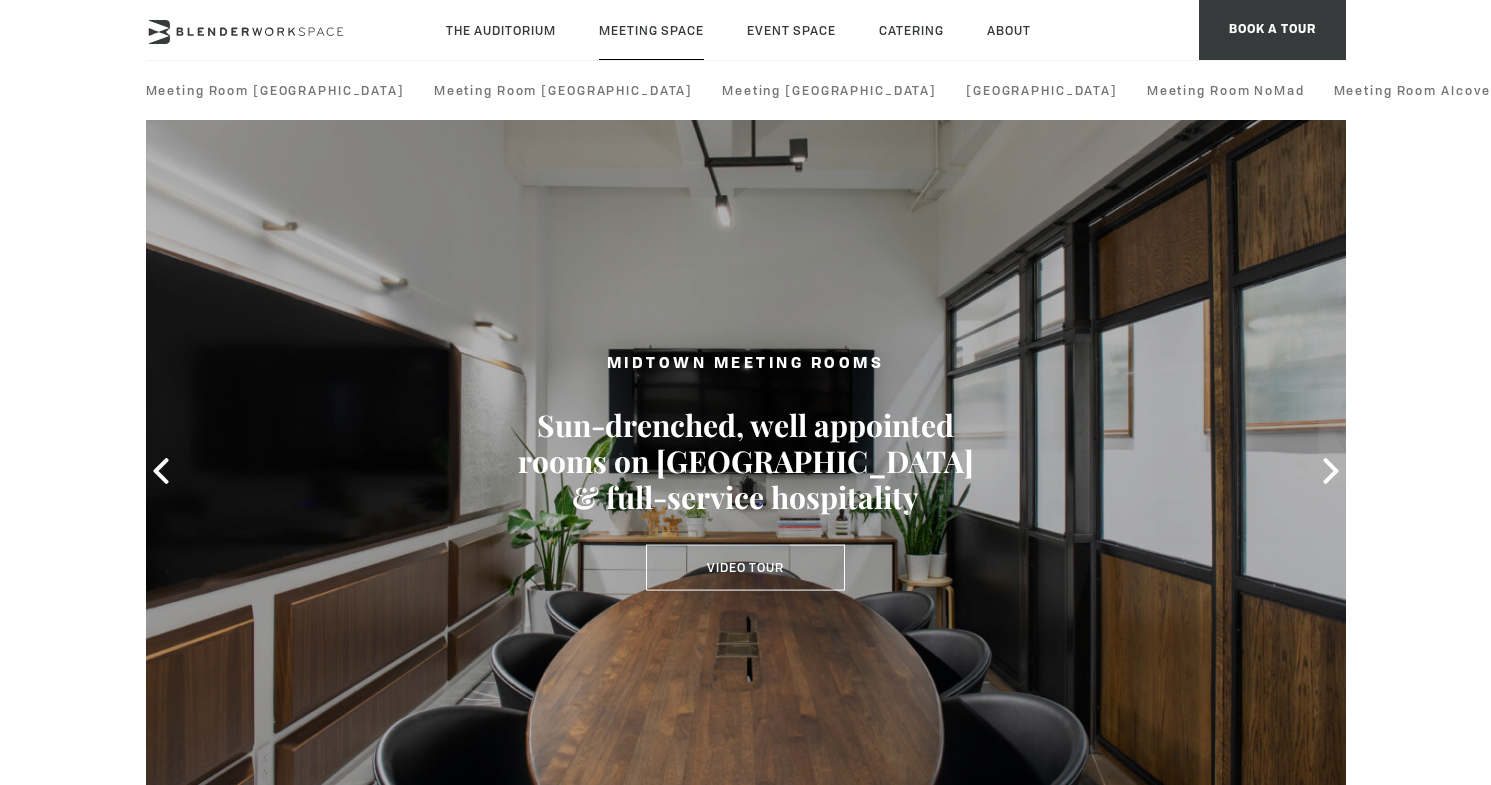 scroll, scrollTop: 0, scrollLeft: 0, axis: both 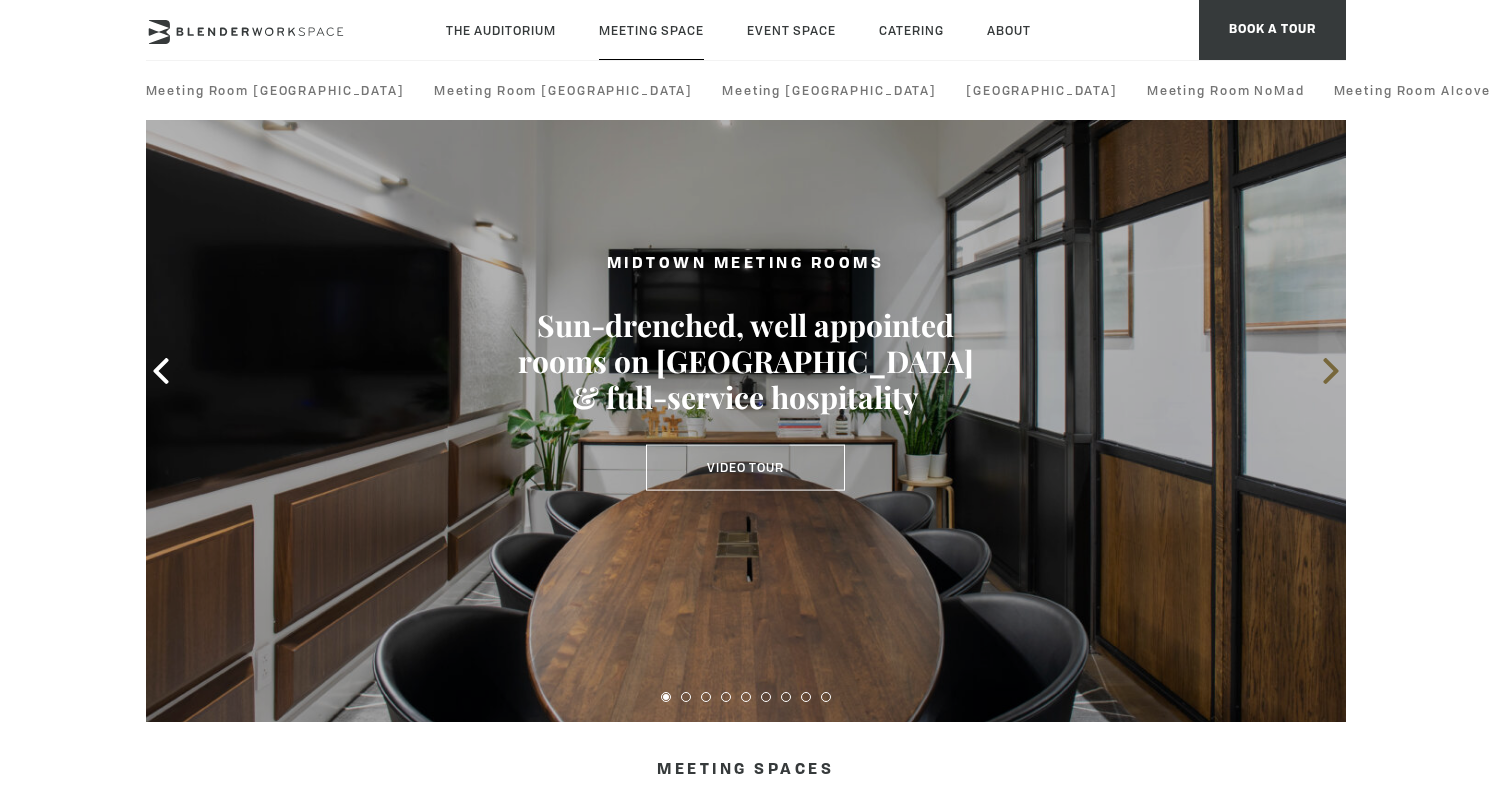 click 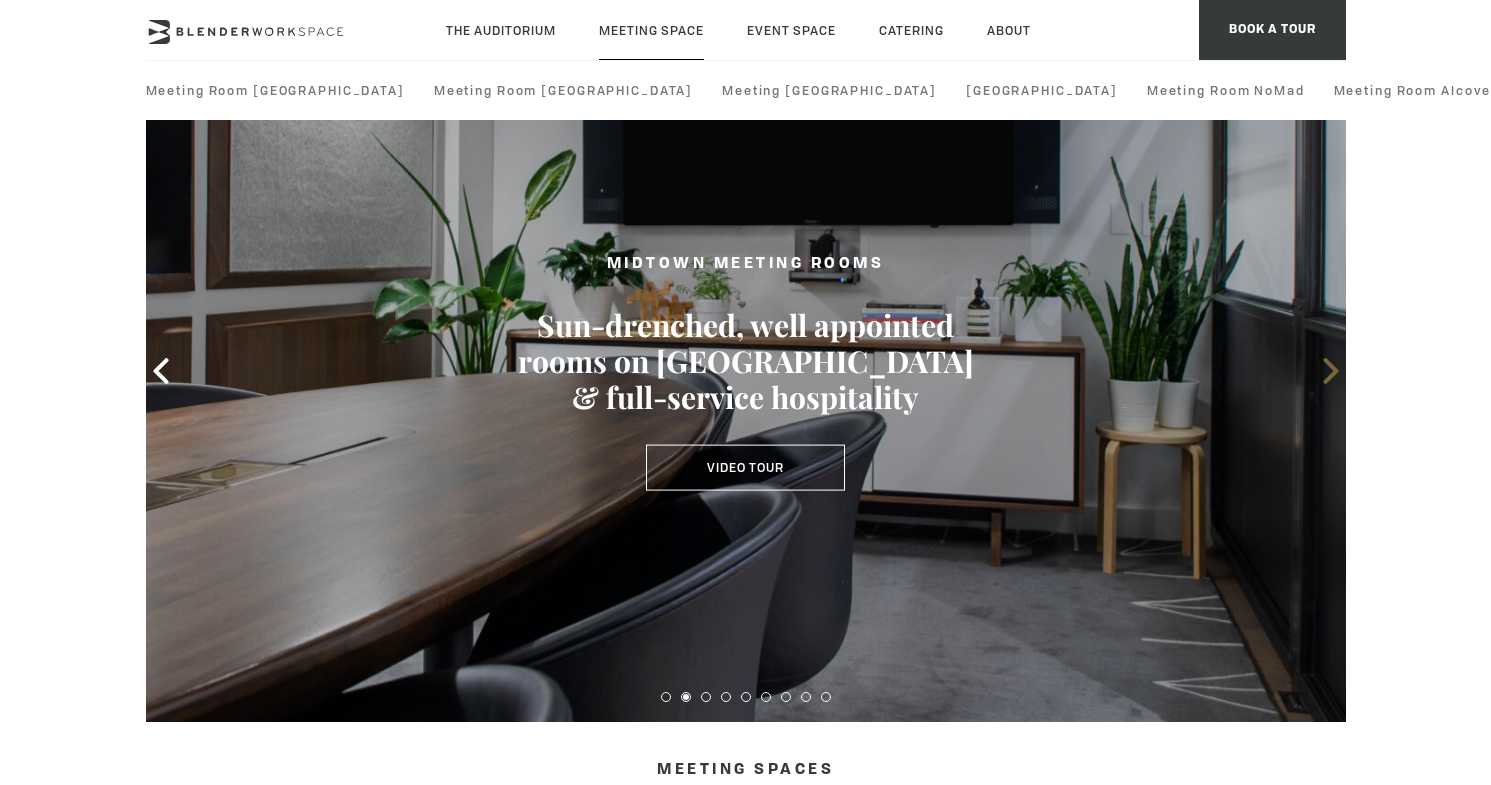 click 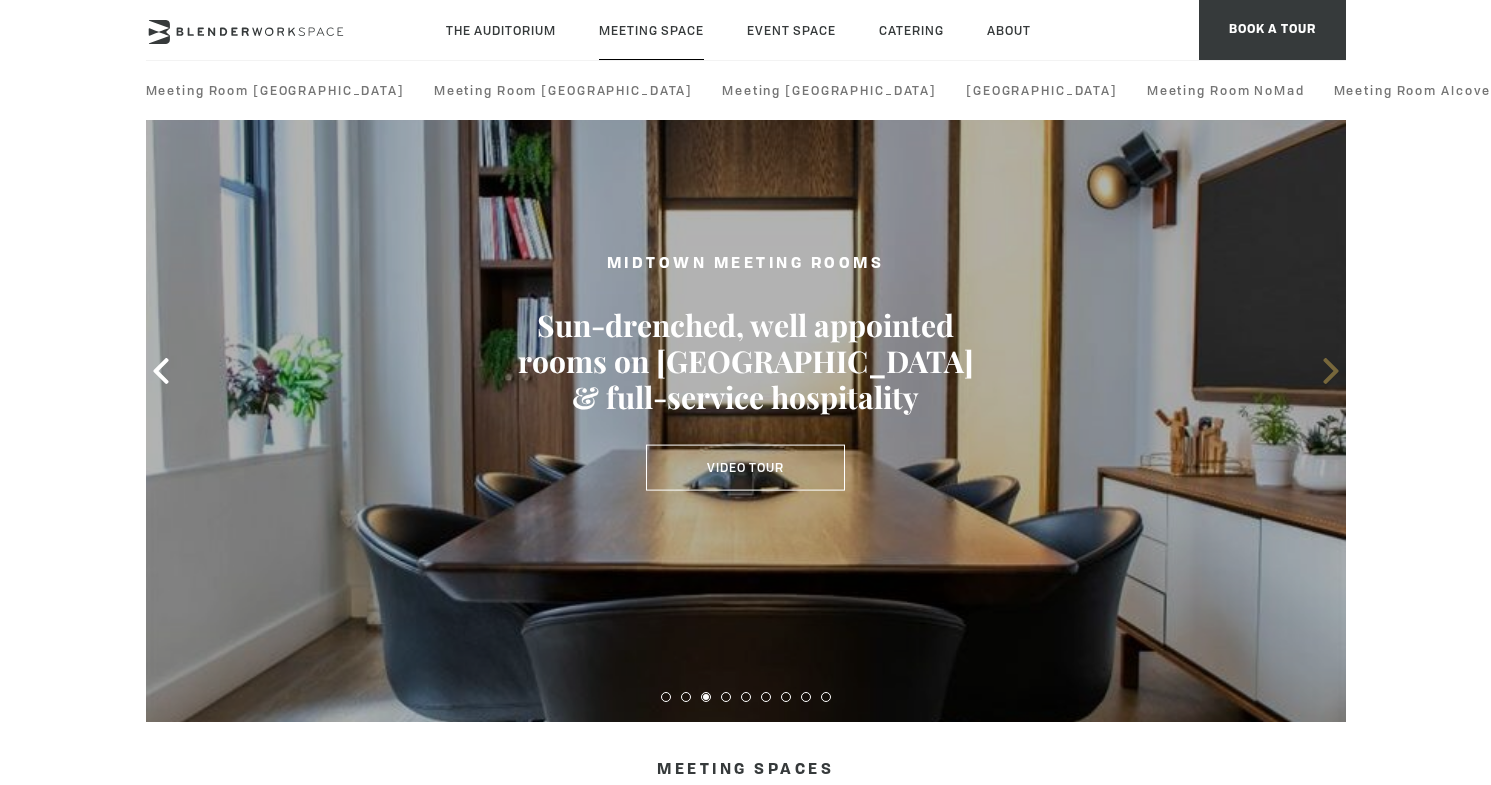 click 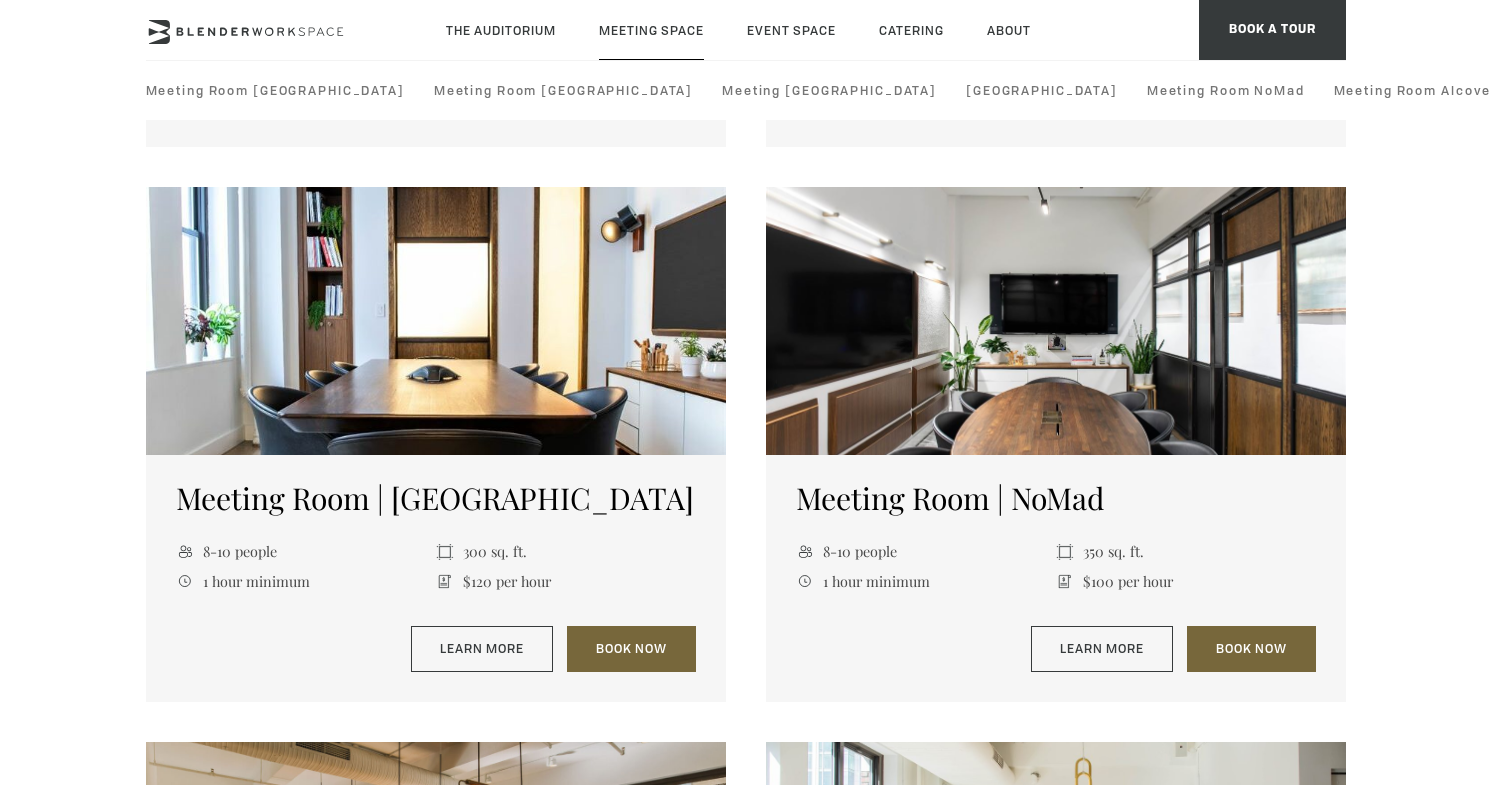 scroll, scrollTop: 1300, scrollLeft: 0, axis: vertical 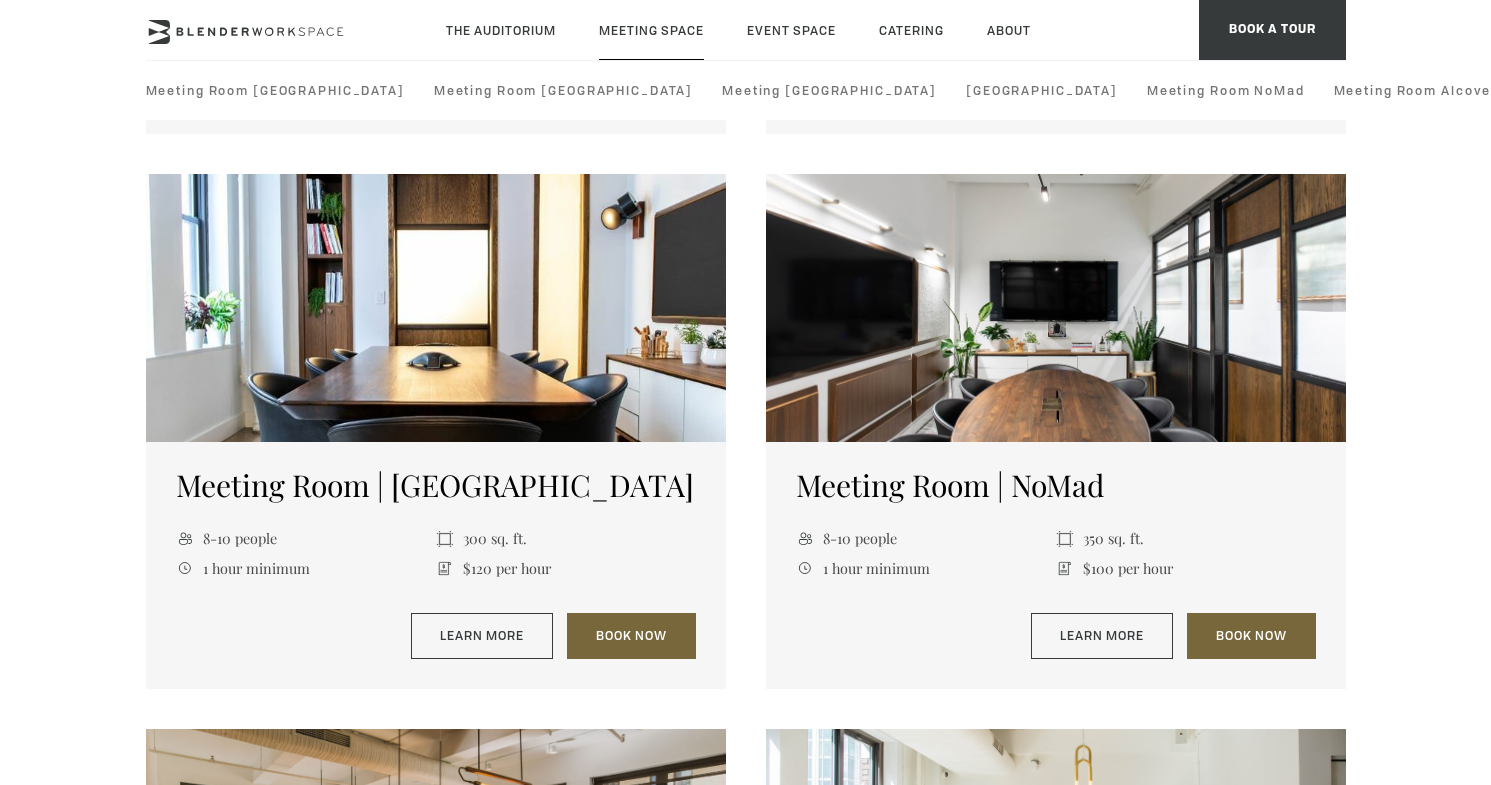 click at bounding box center [436, 308] 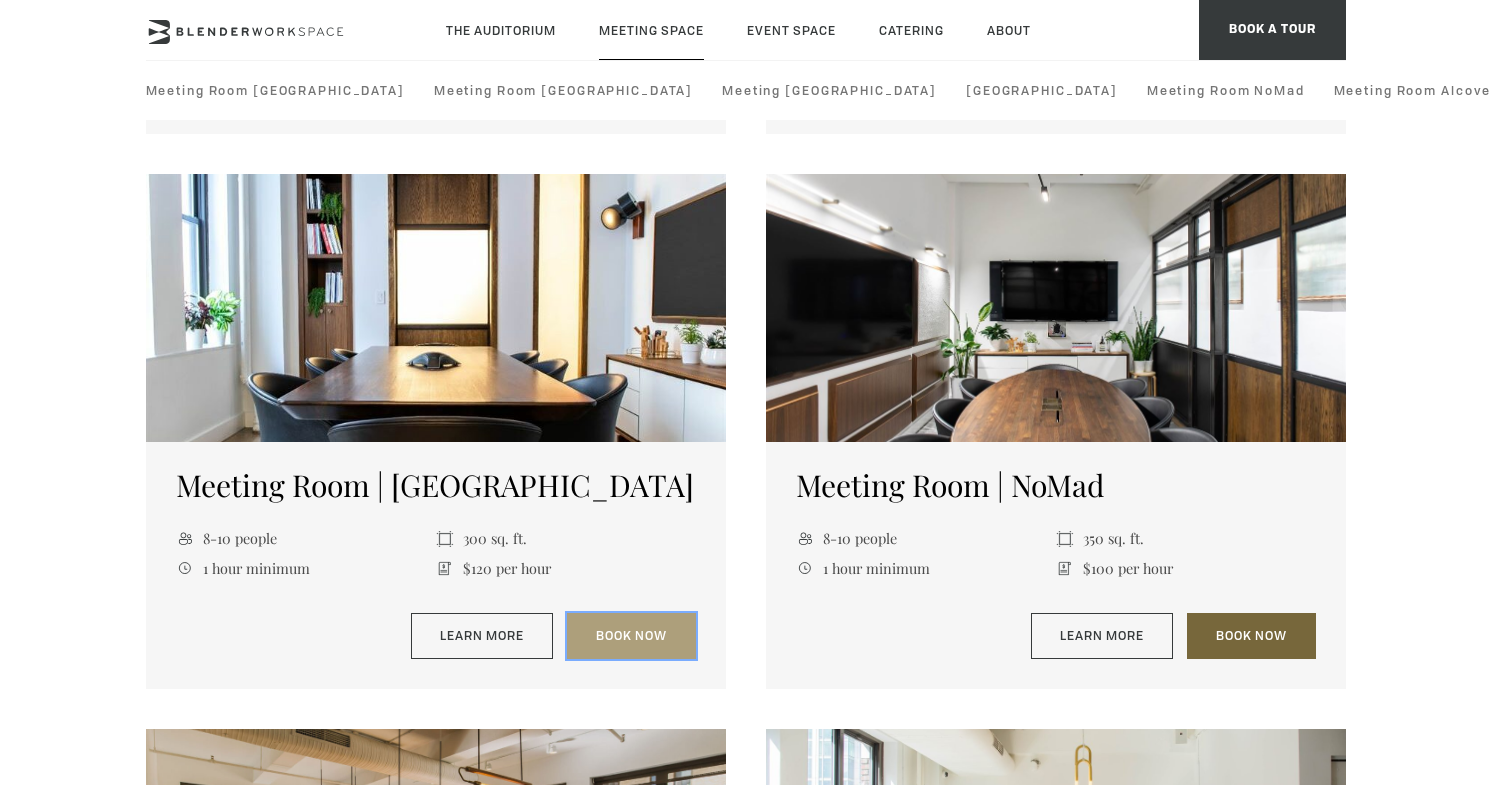 click on "Book Now" at bounding box center (631, 636) 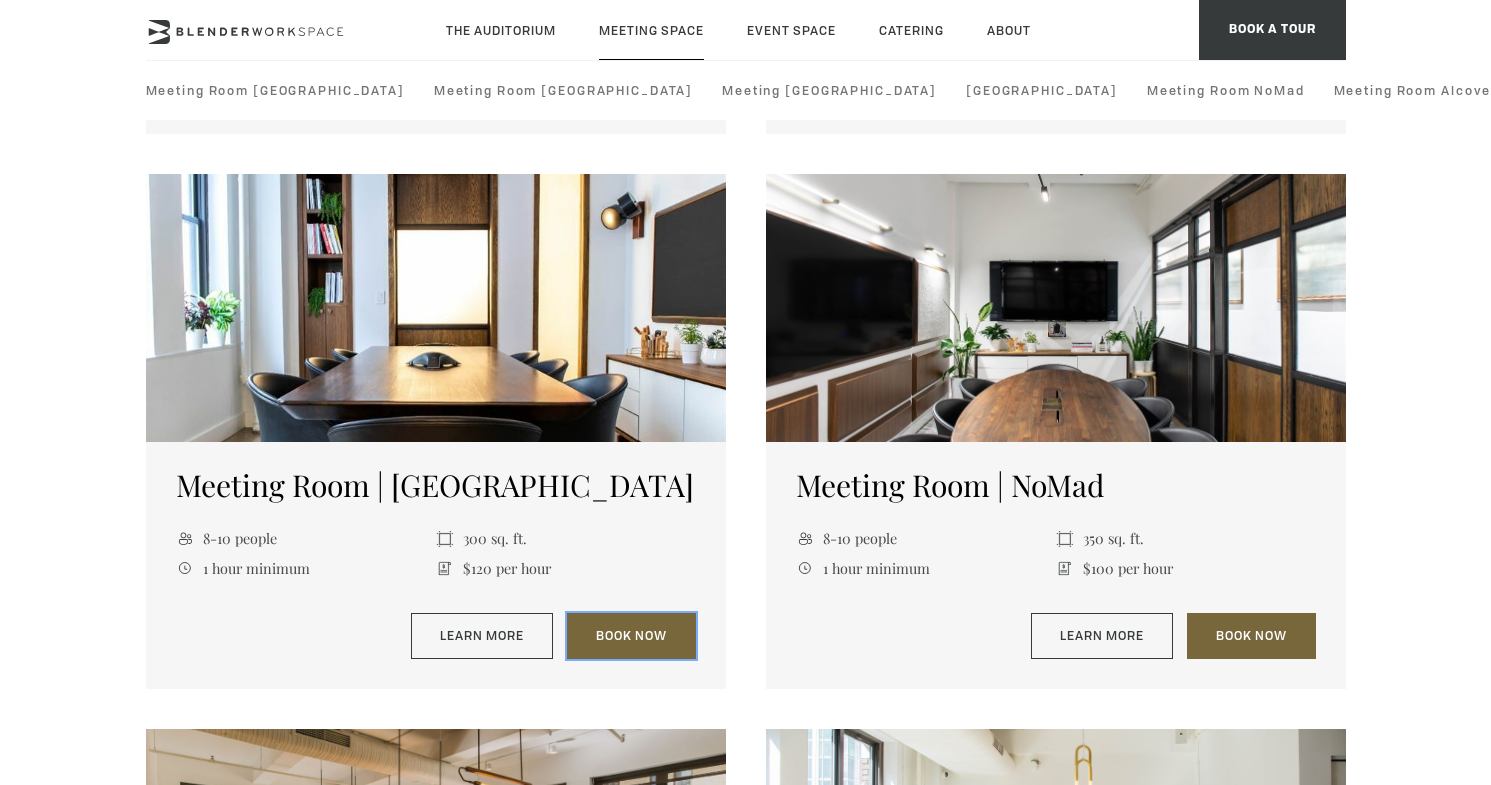 scroll, scrollTop: 1200, scrollLeft: 0, axis: vertical 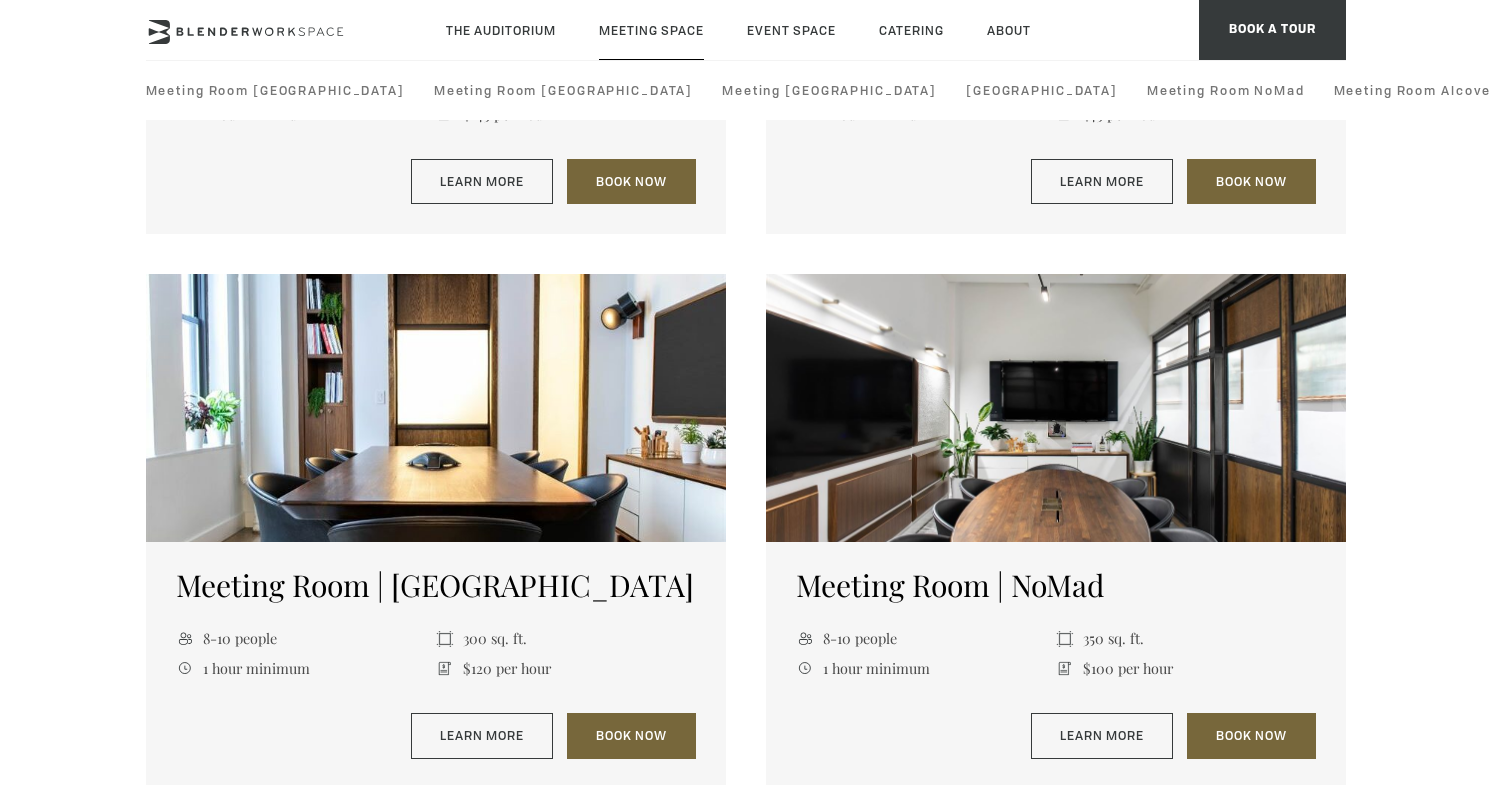 click at bounding box center (436, 408) 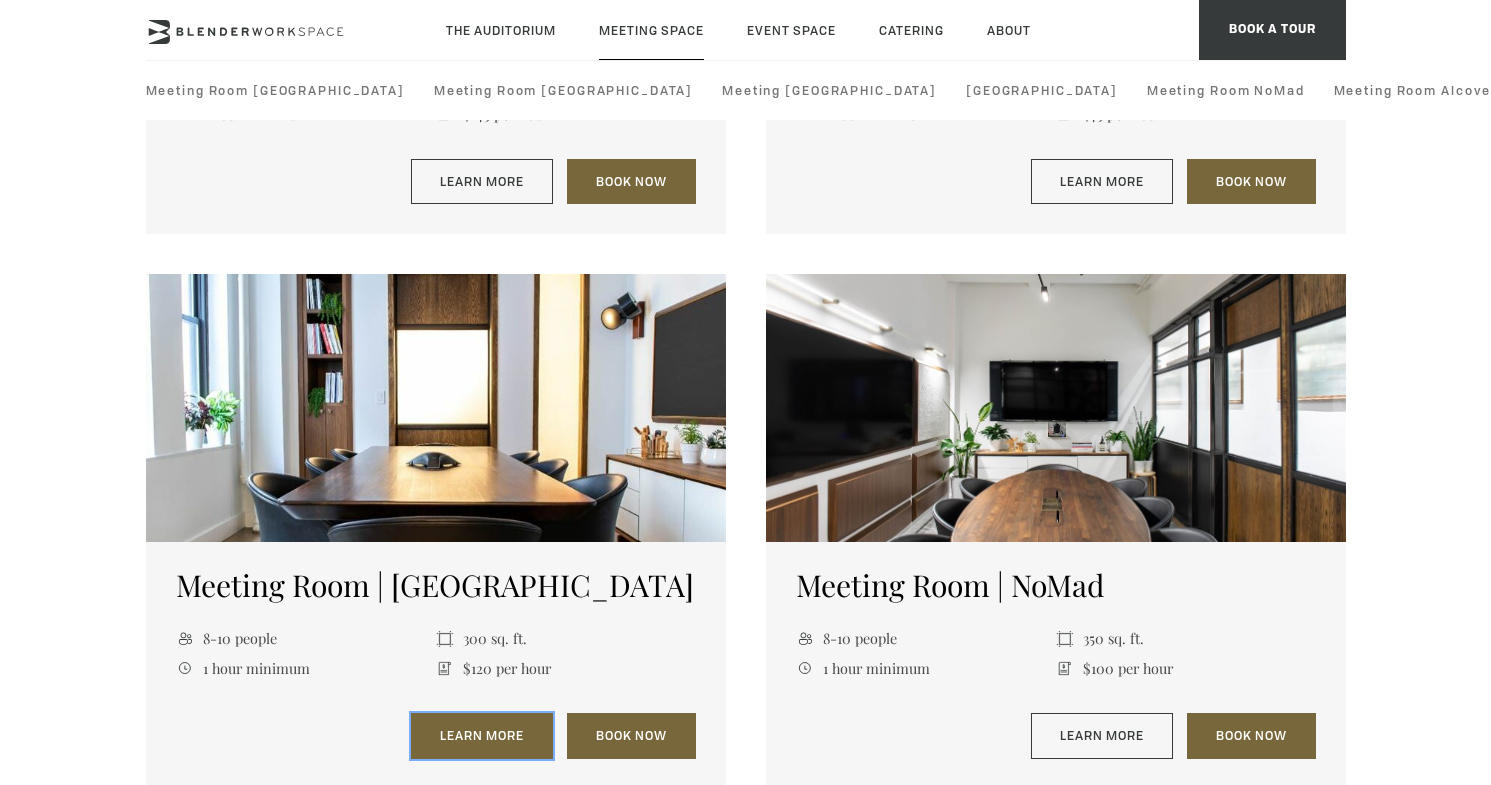 click on "Learn More" at bounding box center [482, 736] 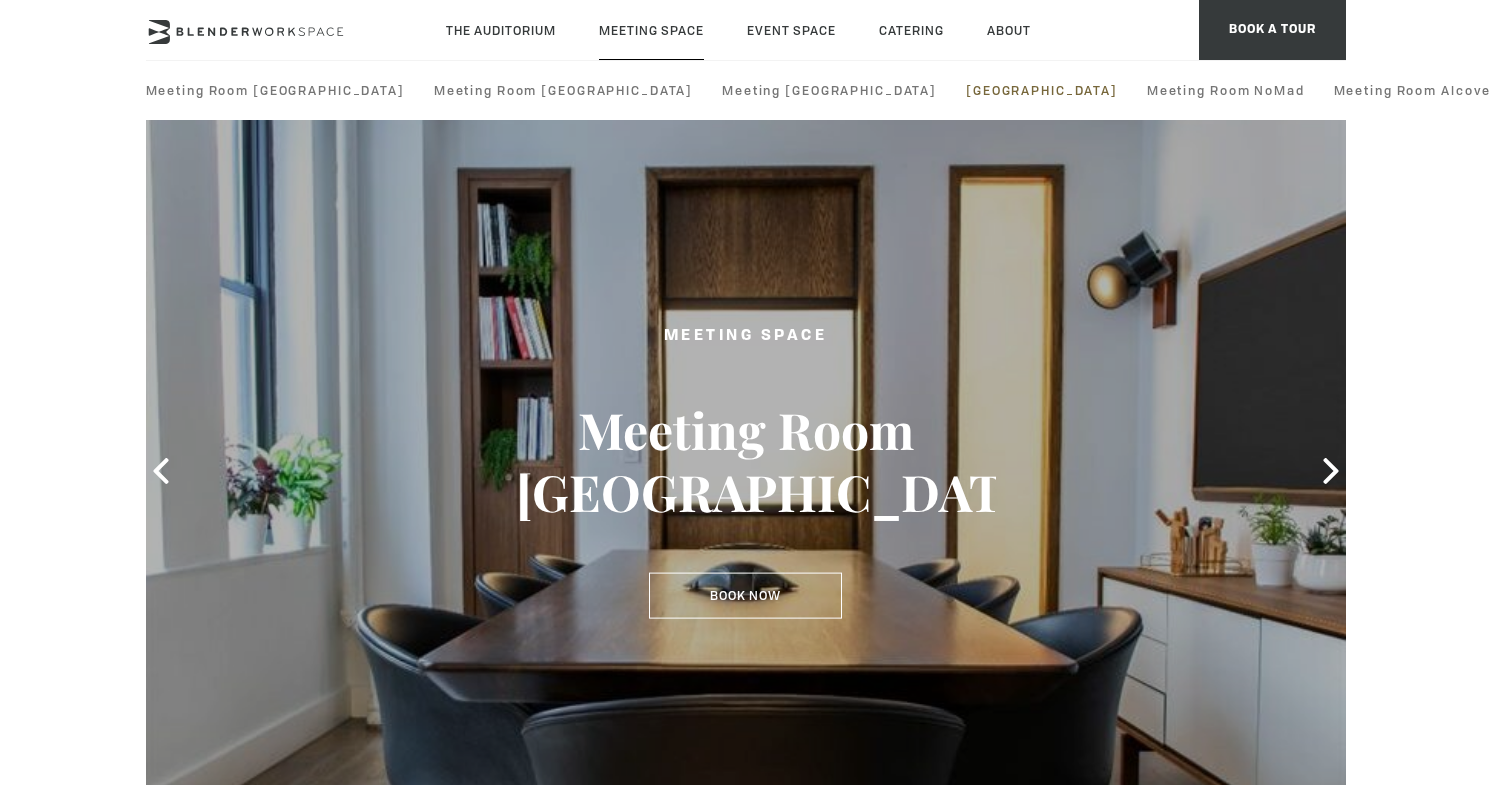 scroll, scrollTop: 0, scrollLeft: 0, axis: both 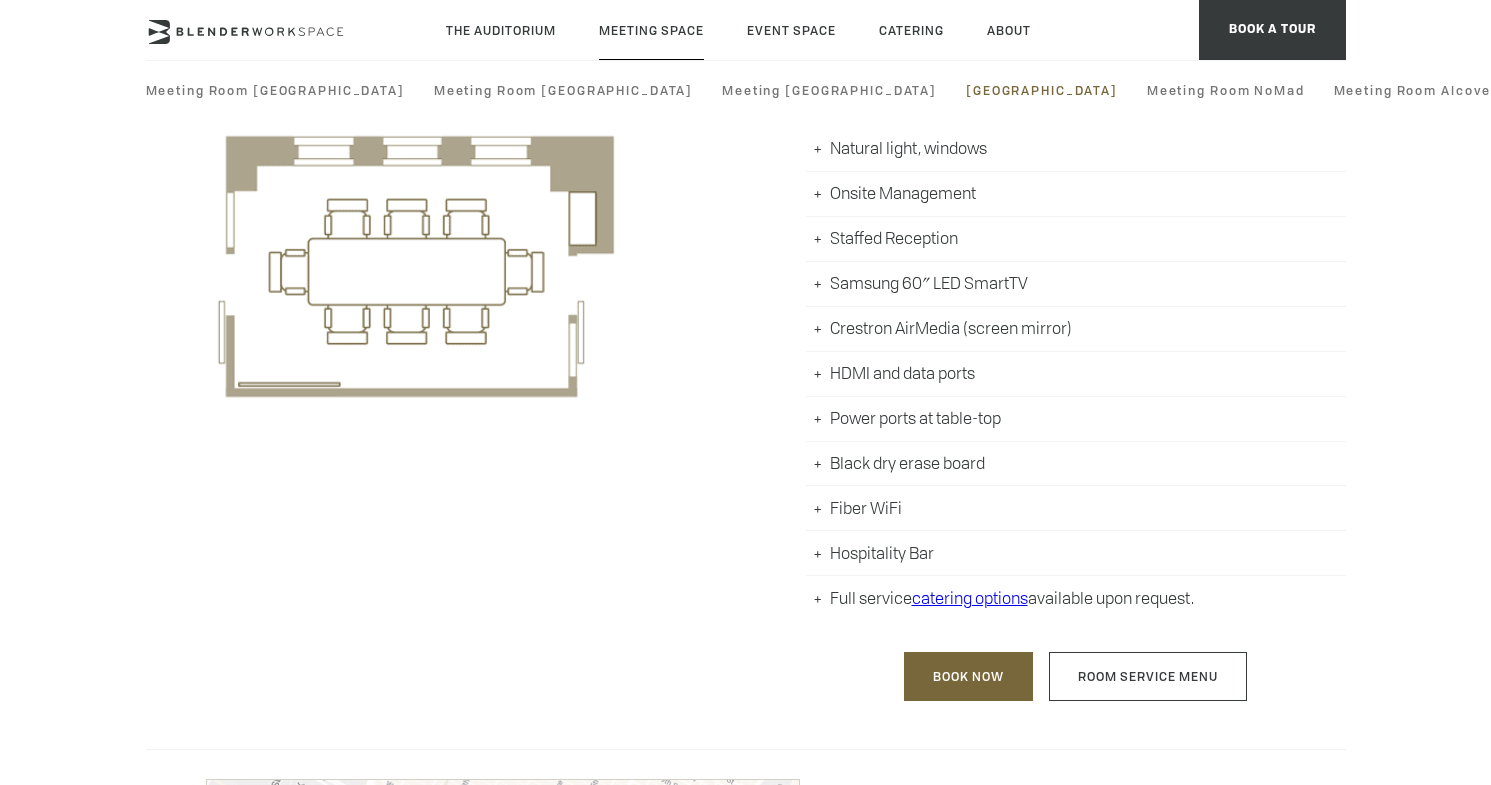 click on "Hospitality Bar" at bounding box center (1076, 553) 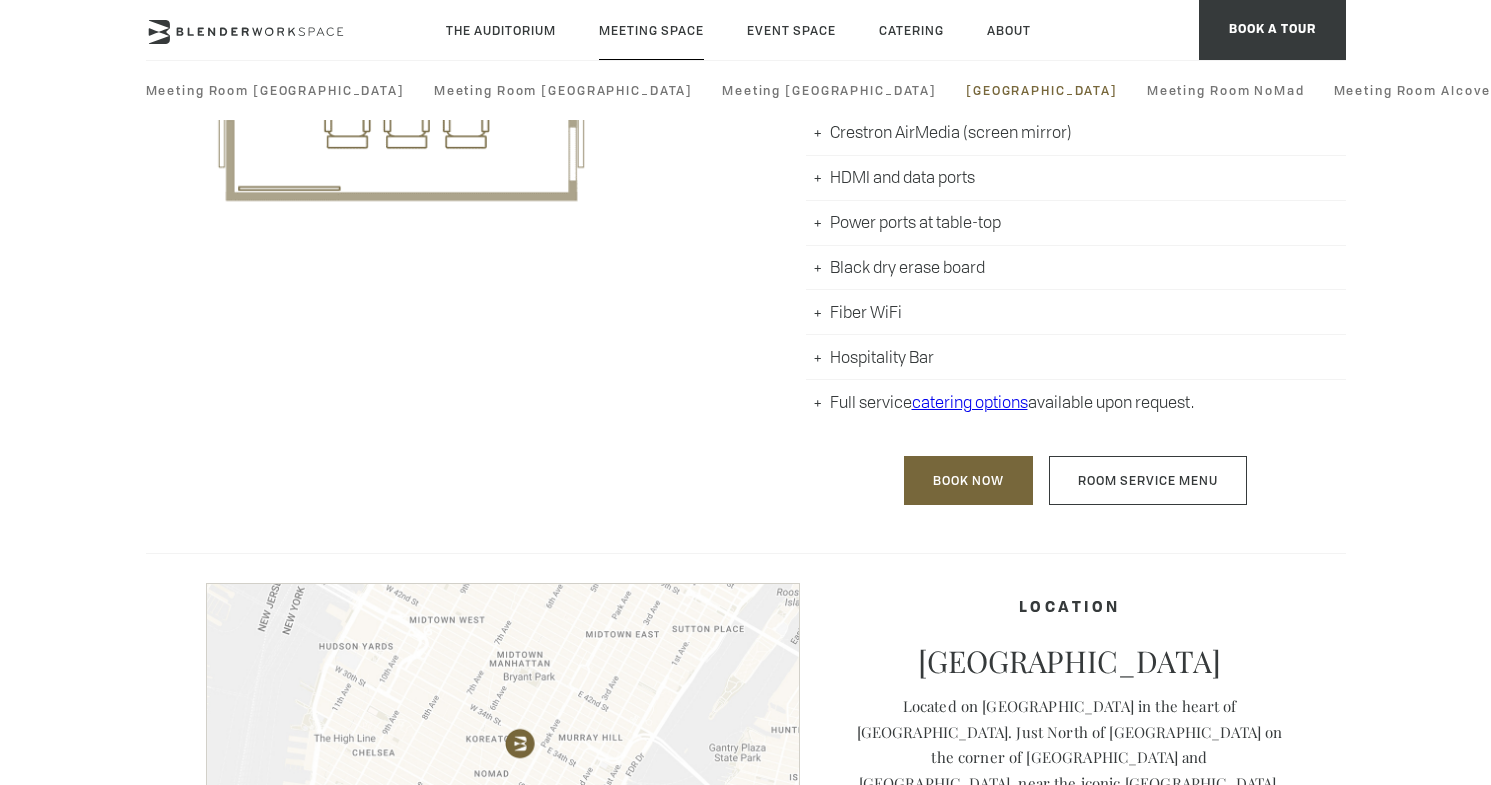 scroll, scrollTop: 1300, scrollLeft: 0, axis: vertical 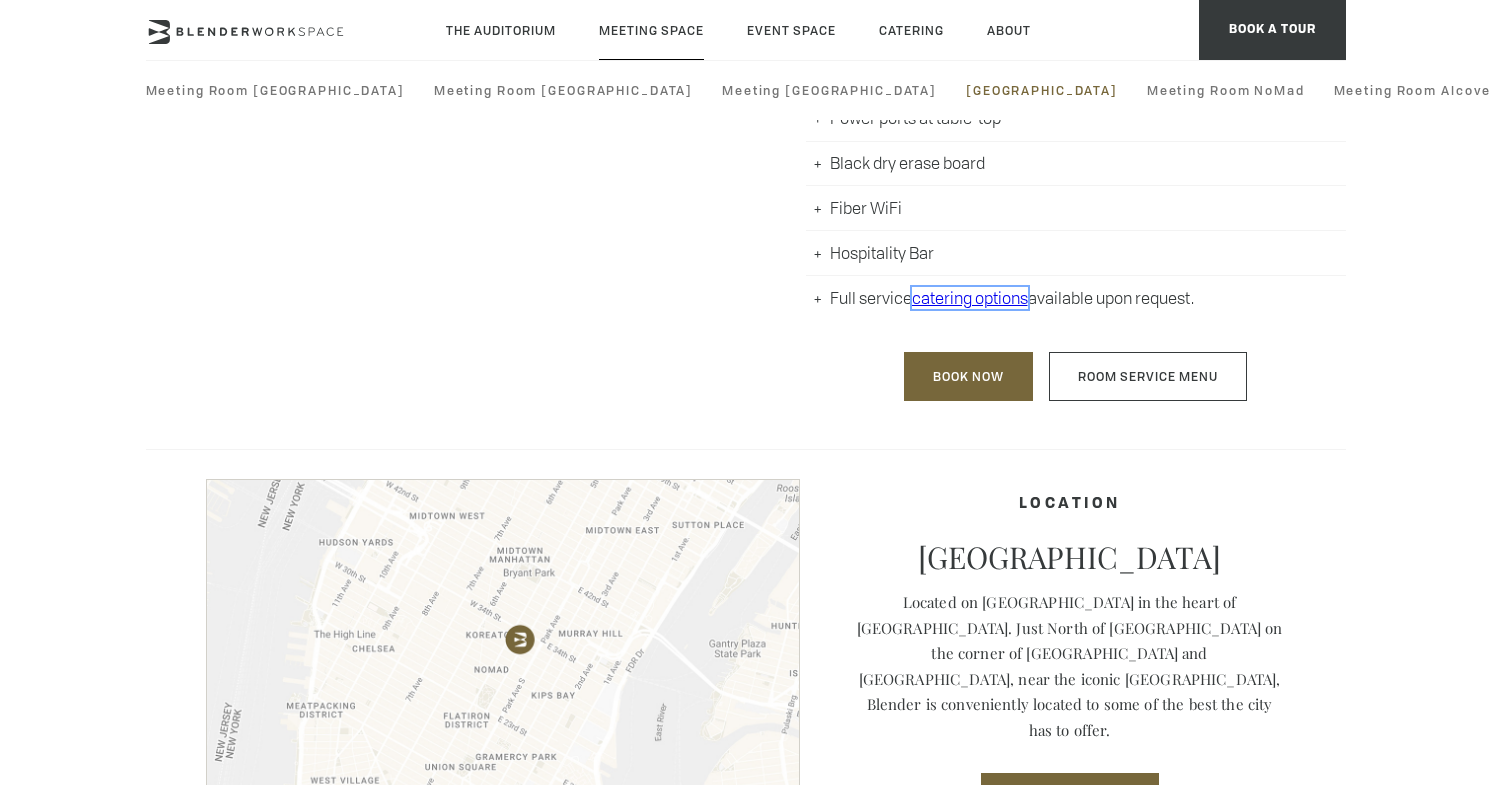 click on "catering options" at bounding box center [970, 298] 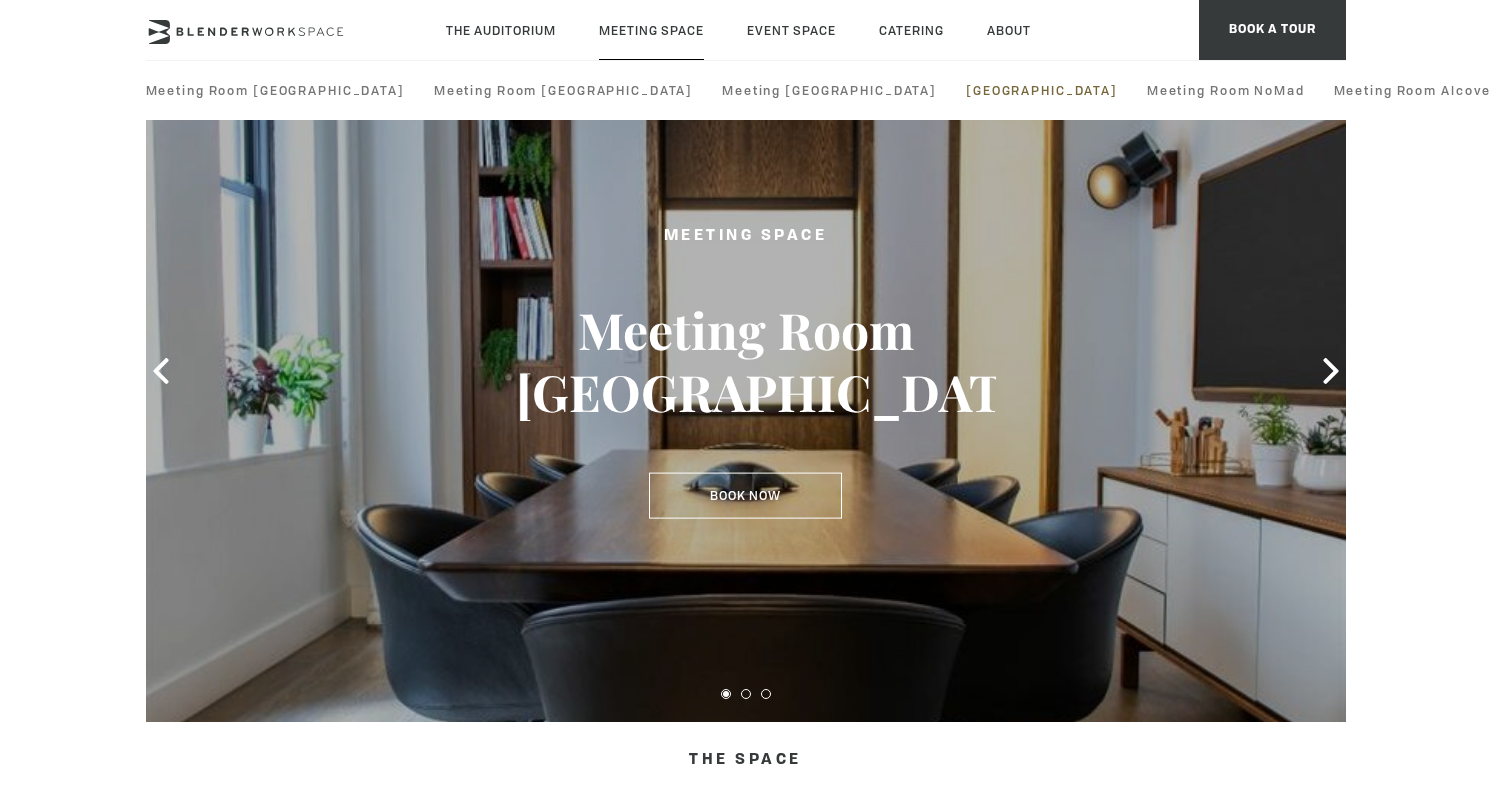 scroll, scrollTop: 0, scrollLeft: 0, axis: both 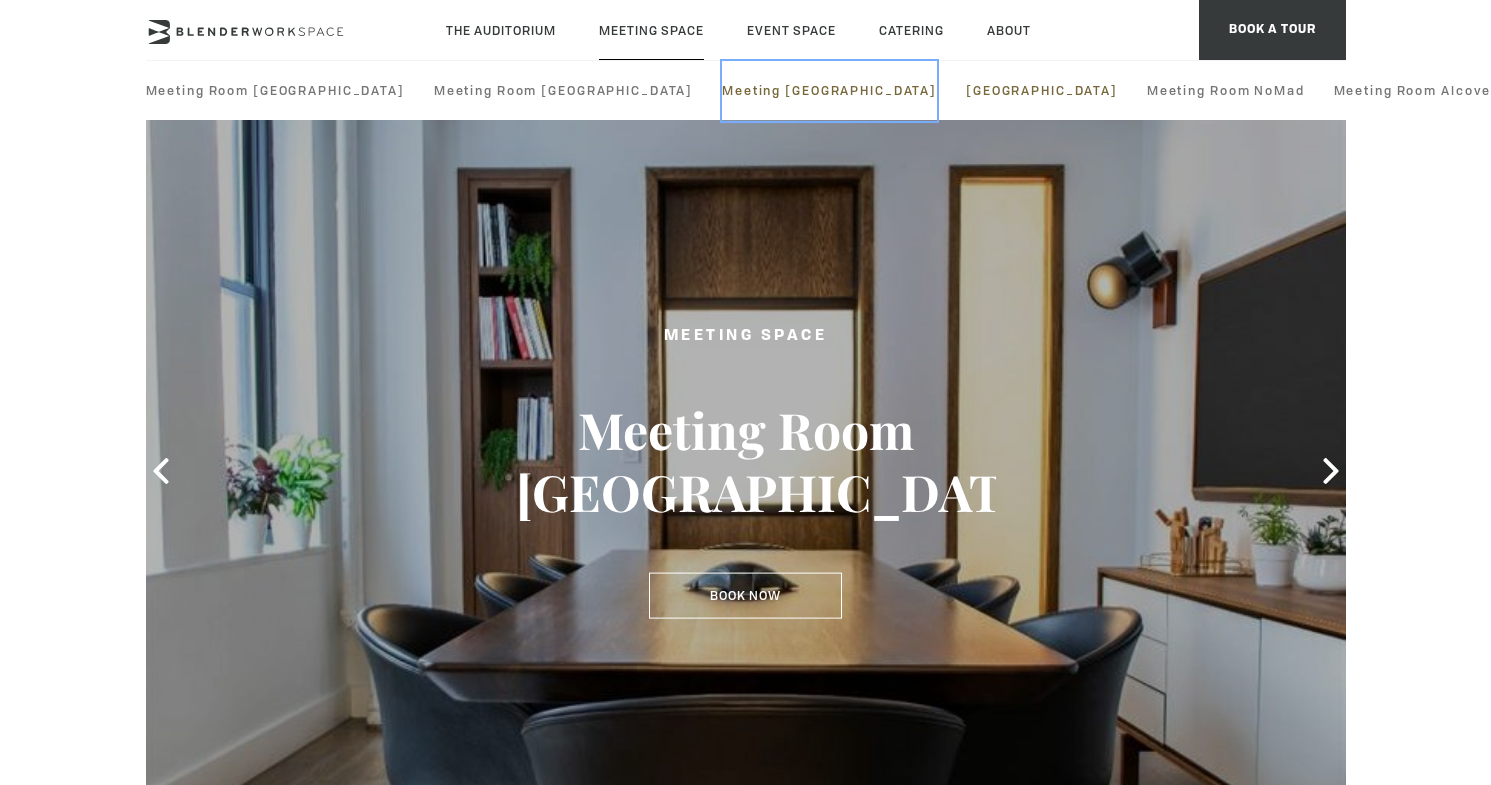 click on "Meeting [GEOGRAPHIC_DATA]" at bounding box center [829, 91] 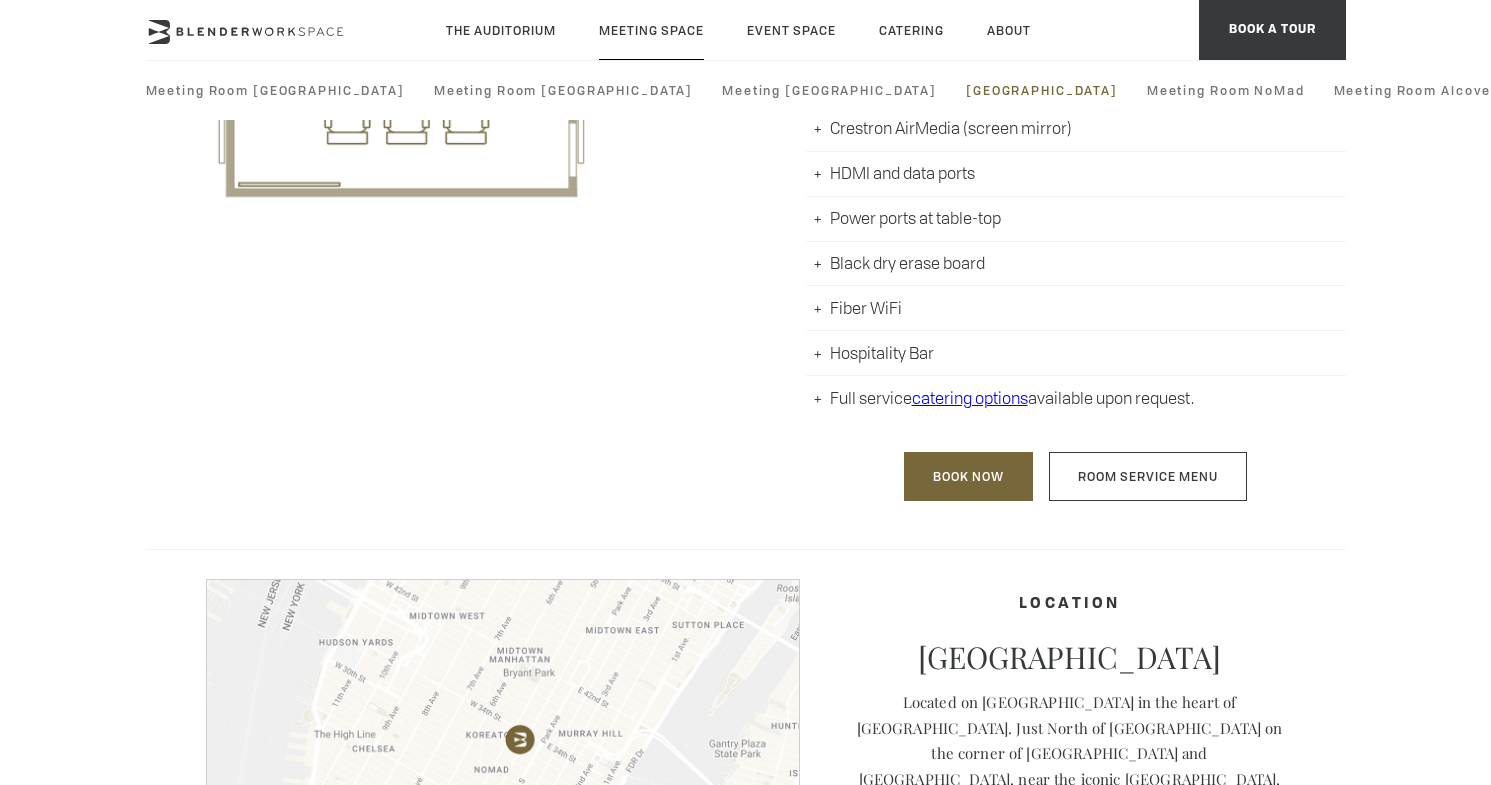scroll, scrollTop: 1500, scrollLeft: 0, axis: vertical 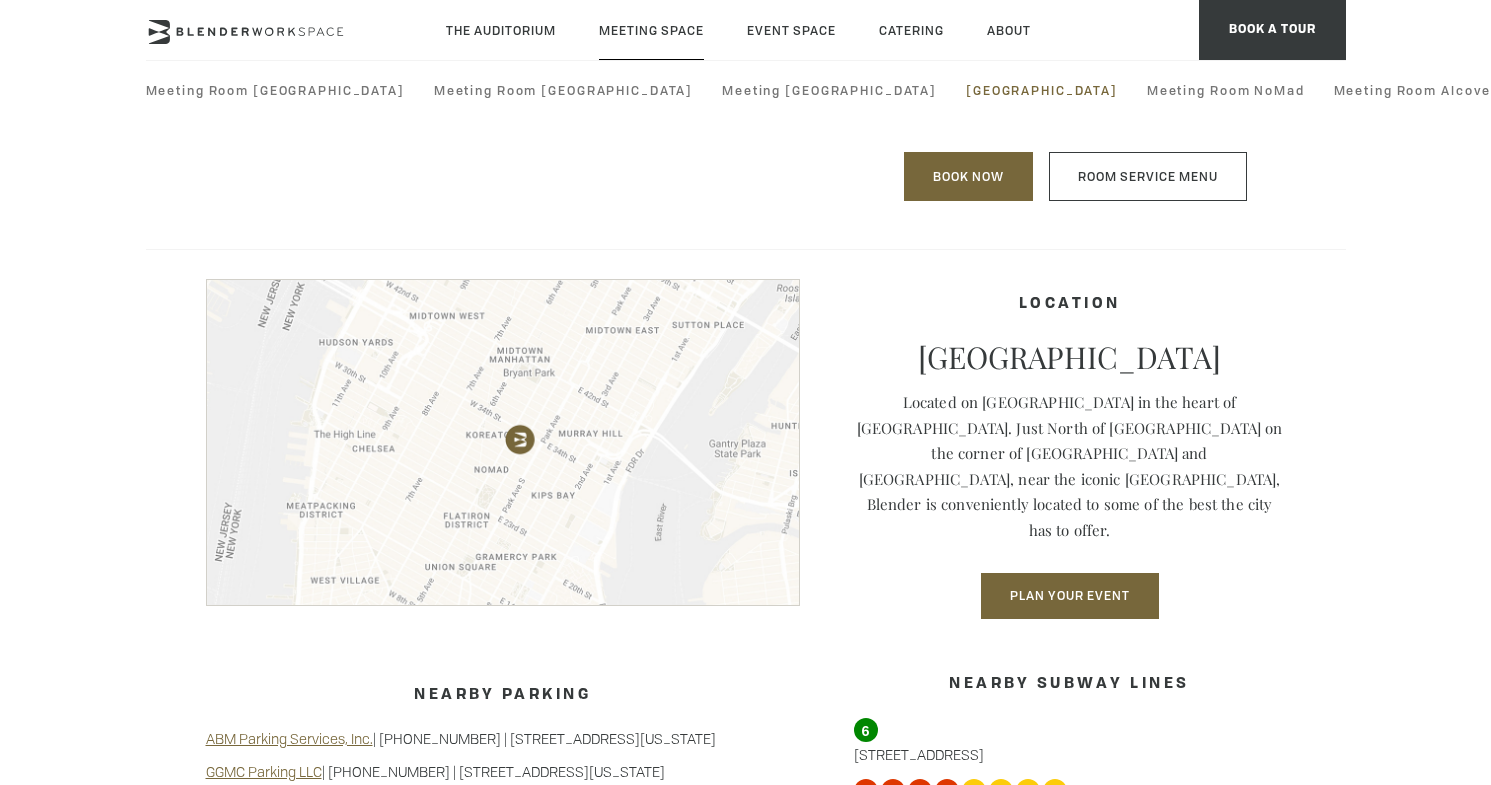 drag, startPoint x: 1260, startPoint y: 356, endPoint x: 926, endPoint y: 386, distance: 335.3446 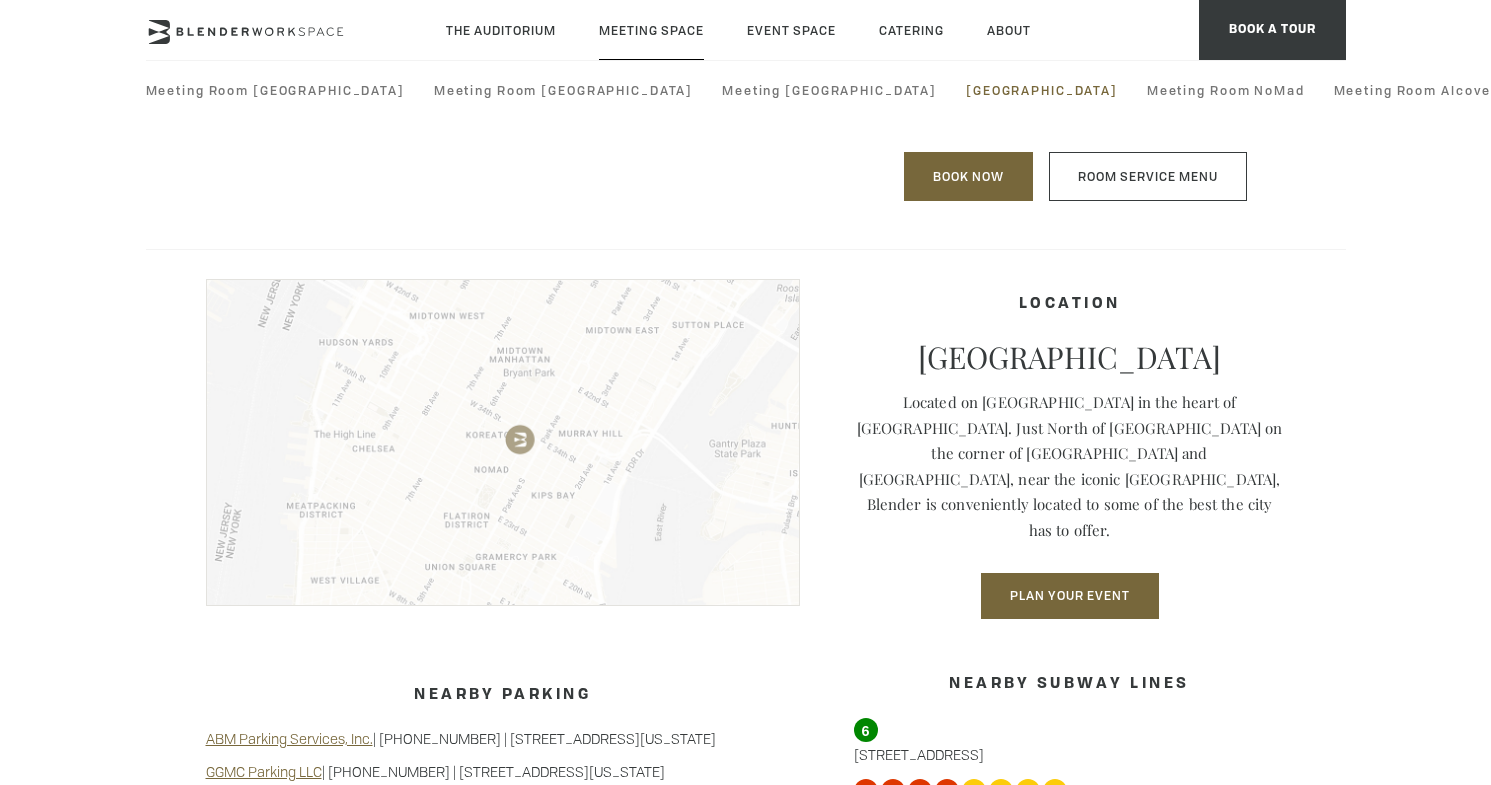 click at bounding box center (503, 442) 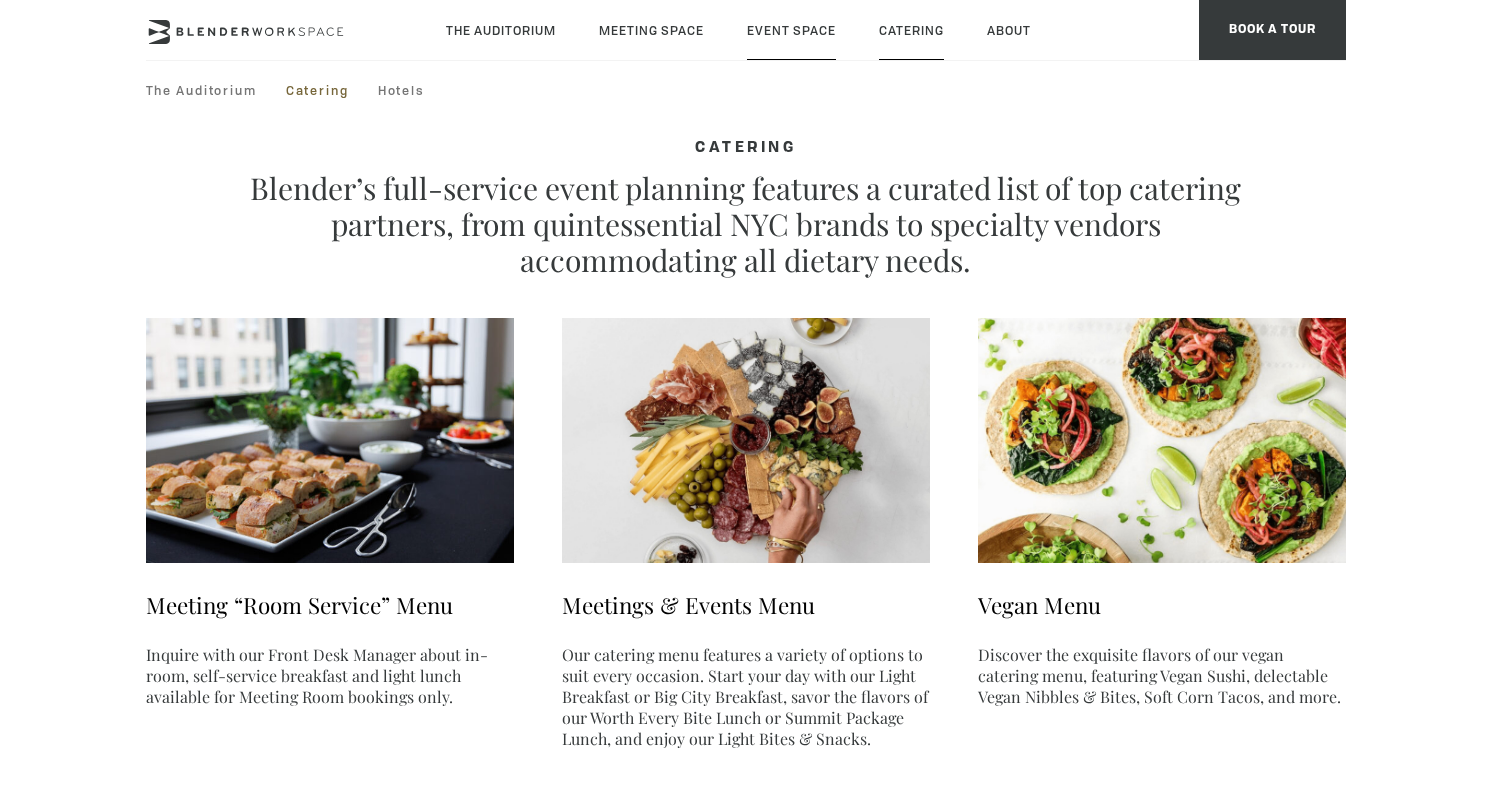 scroll, scrollTop: 0, scrollLeft: 0, axis: both 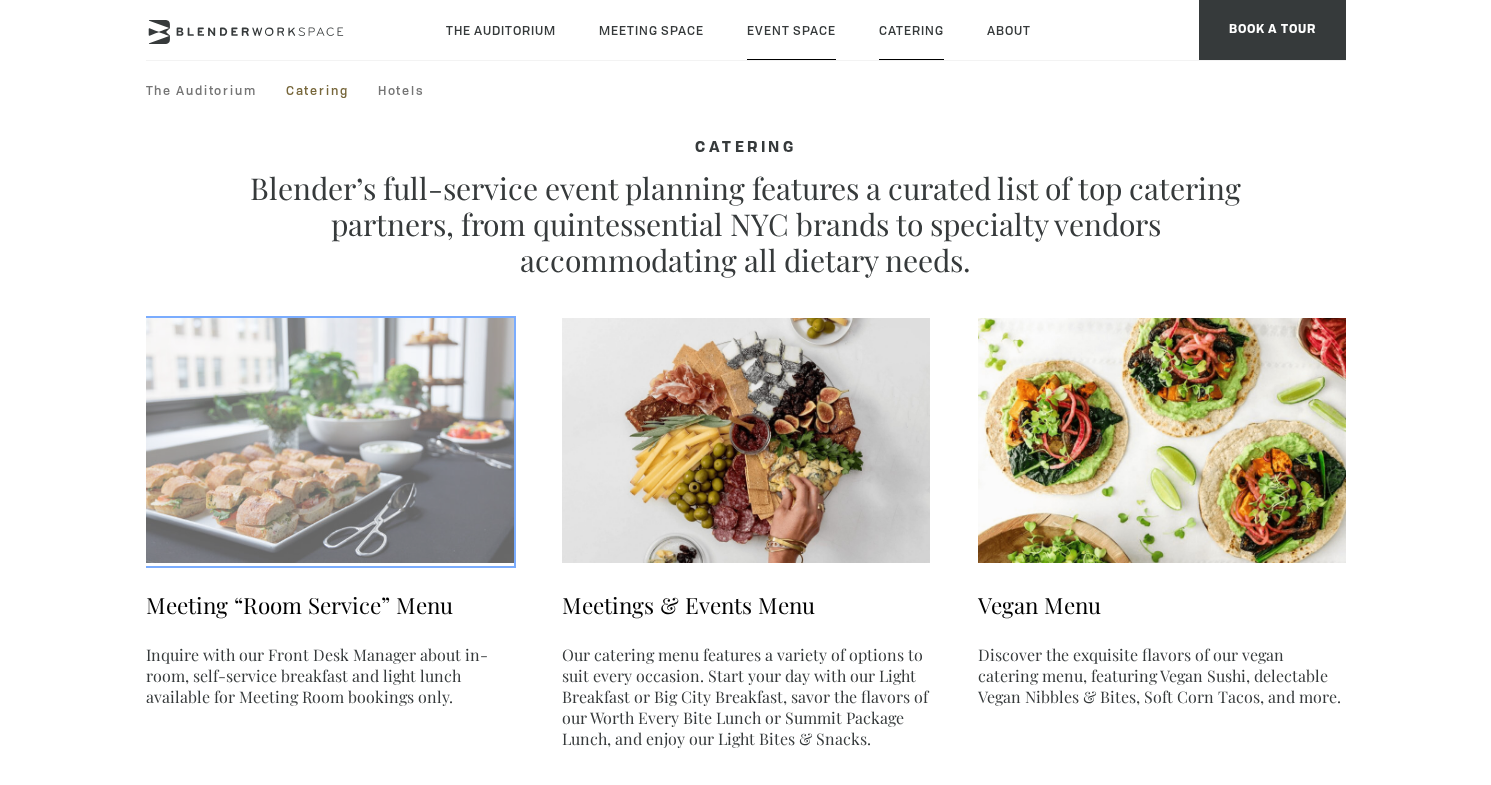 click at bounding box center [330, 440] 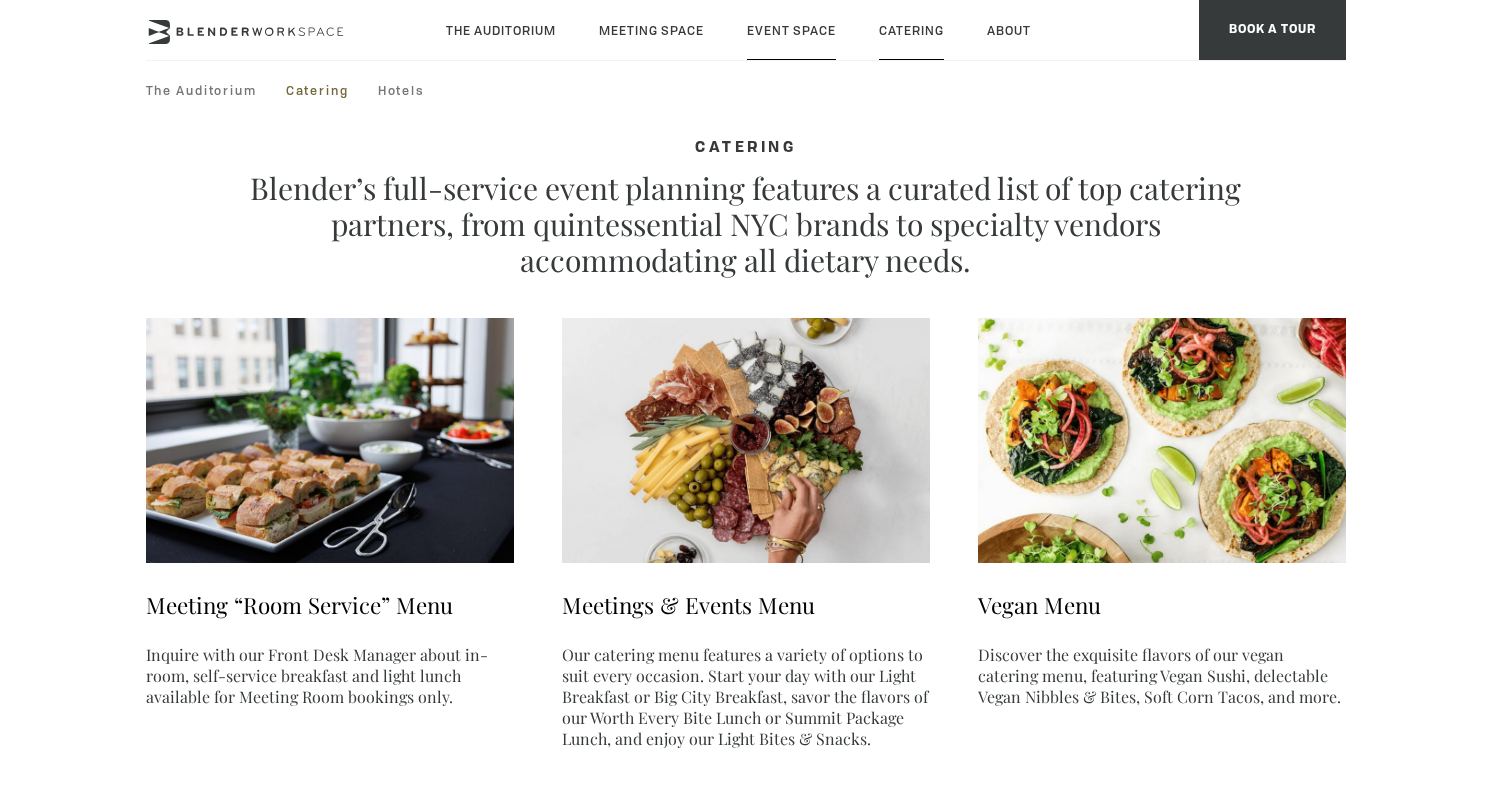 click on "CATERING
Blender’s full-service event planning features a curated list of top catering partners, from quintessential NYC brands to specialty vendors accommodating all dietary needs.
Meeting “Room Service” Menu
Inquire with our Front Desk Manager about in-room, self-service breakfast and light lunch available for Meeting Room bookings only.
Meetings & Events Menu
Our catering menu features a variety of options to suit every occasion. Start your day with our Light Breakfast or Big City Breakfast, savor the flavors of our Worth Every Bite Lunch or Summit Package Lunch, and enjoy our Light Bites & Snacks.
Vegan Menu
Discover the exquisite flavors of our vegan catering menu, featuring Vegan Sushi, delectable Vegan Nibbles & Bites, Soft Corn Tacos, and more.
Holiday Reception Menu
Our holiday reception catering packages feature a variety of options to suit every occasion.
CATERERS" at bounding box center [746, 832] 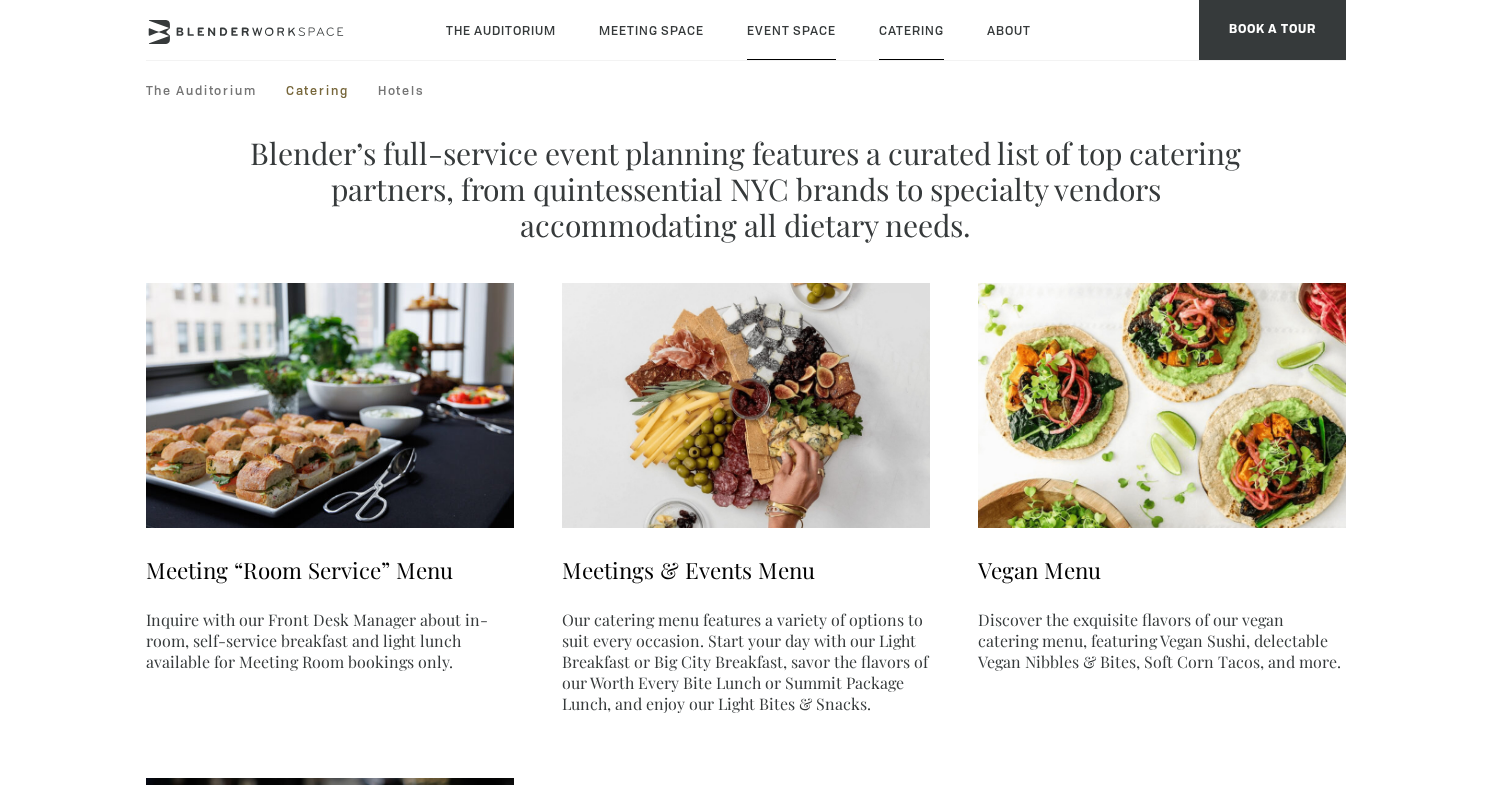 scroll, scrollTop: 0, scrollLeft: 0, axis: both 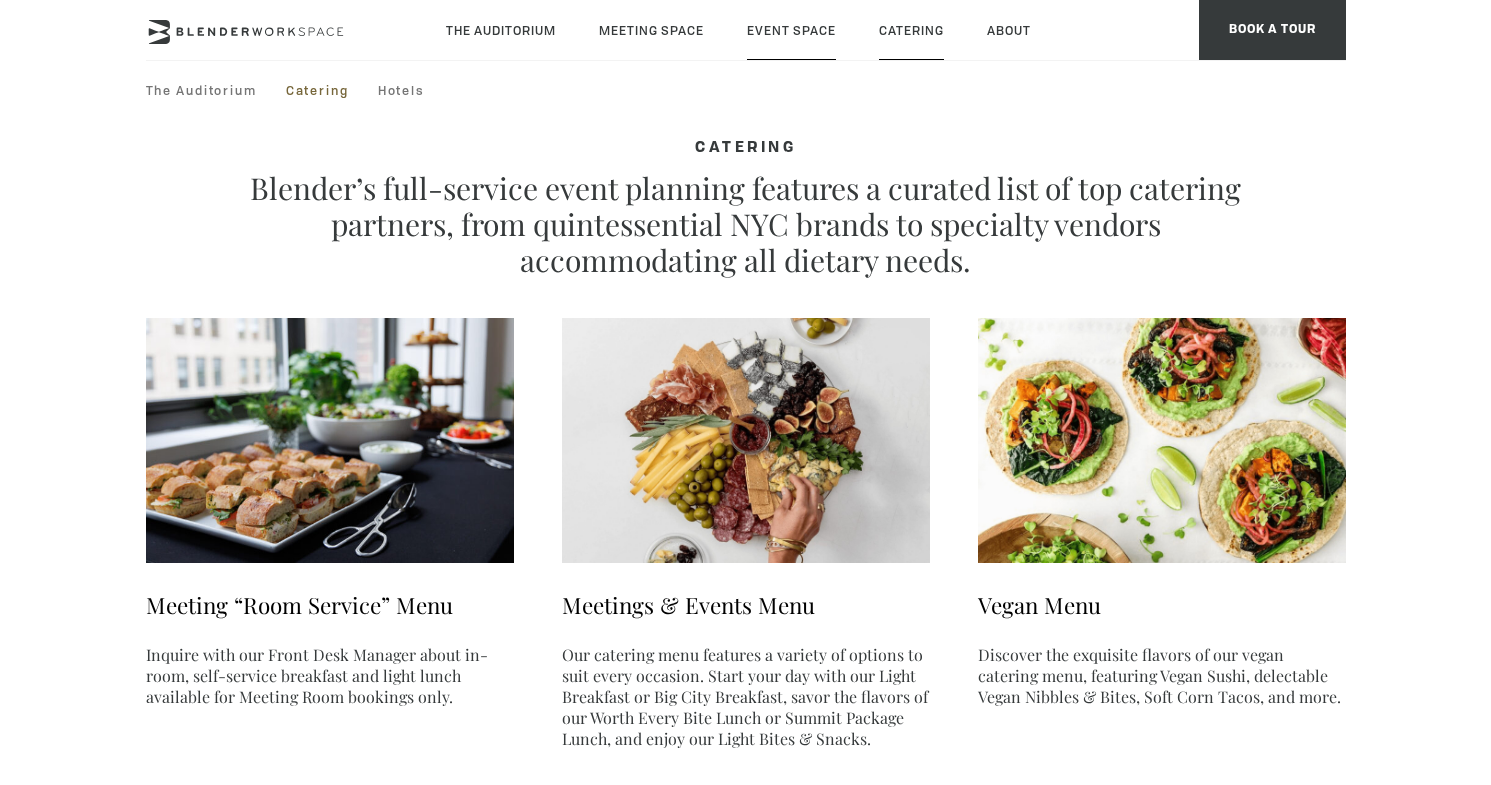 click on "The Auditorium
Meeting Space
Meeting Room Madison
Meeting Room Flatiron
Meeting Room Fifth Ave
Meeting Room Park South
Meeting Room NoMad
Meeting Room Alcove
Event Space
The Auditorium
Catering
Hotels
Catering
About
Global Collective
The Team
Press
Virtual Office
Book a Tour
FOLLOW US
Tour
BOOK A TOUR" at bounding box center (745, 60) 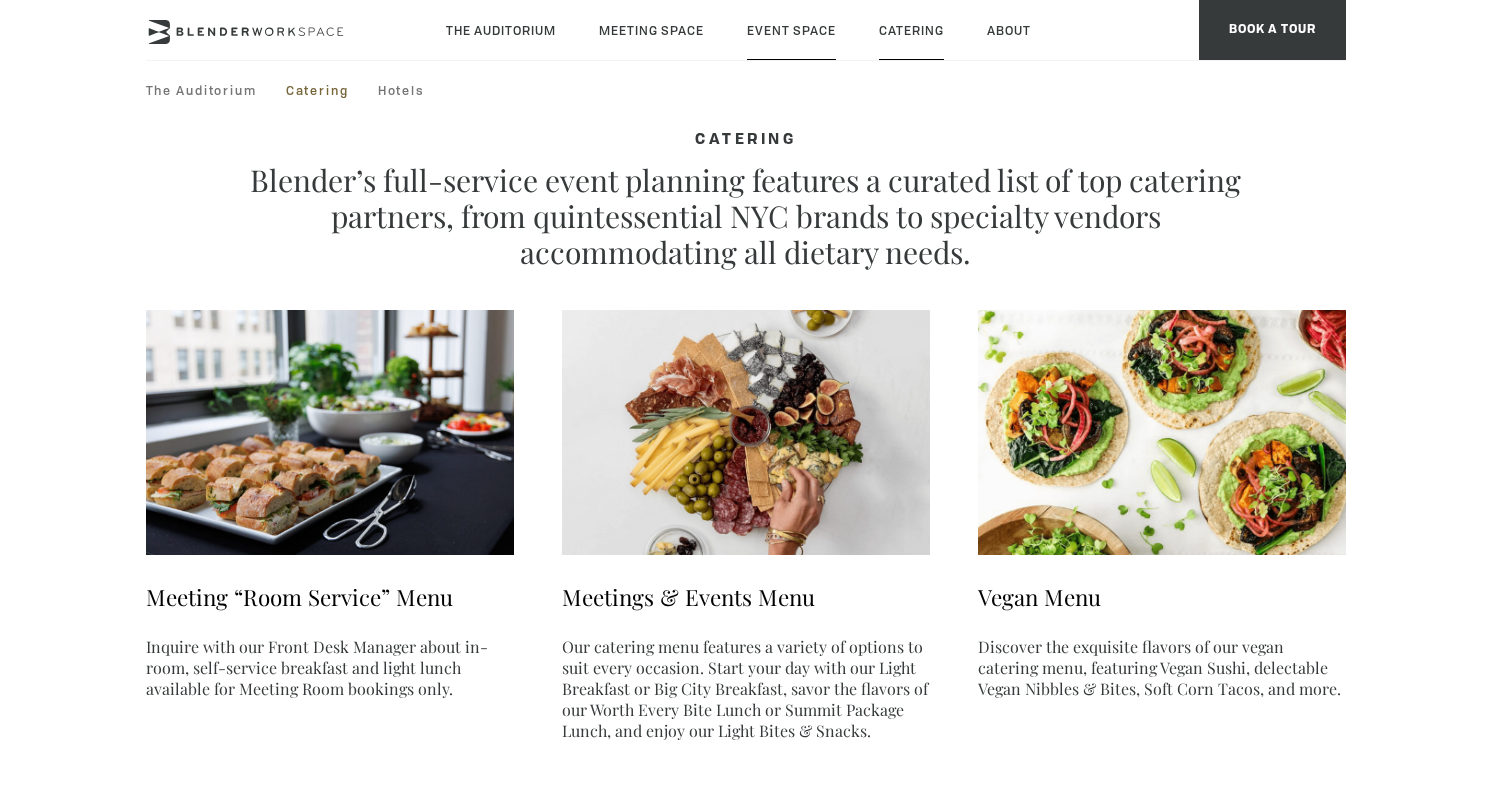 scroll, scrollTop: 0, scrollLeft: 0, axis: both 